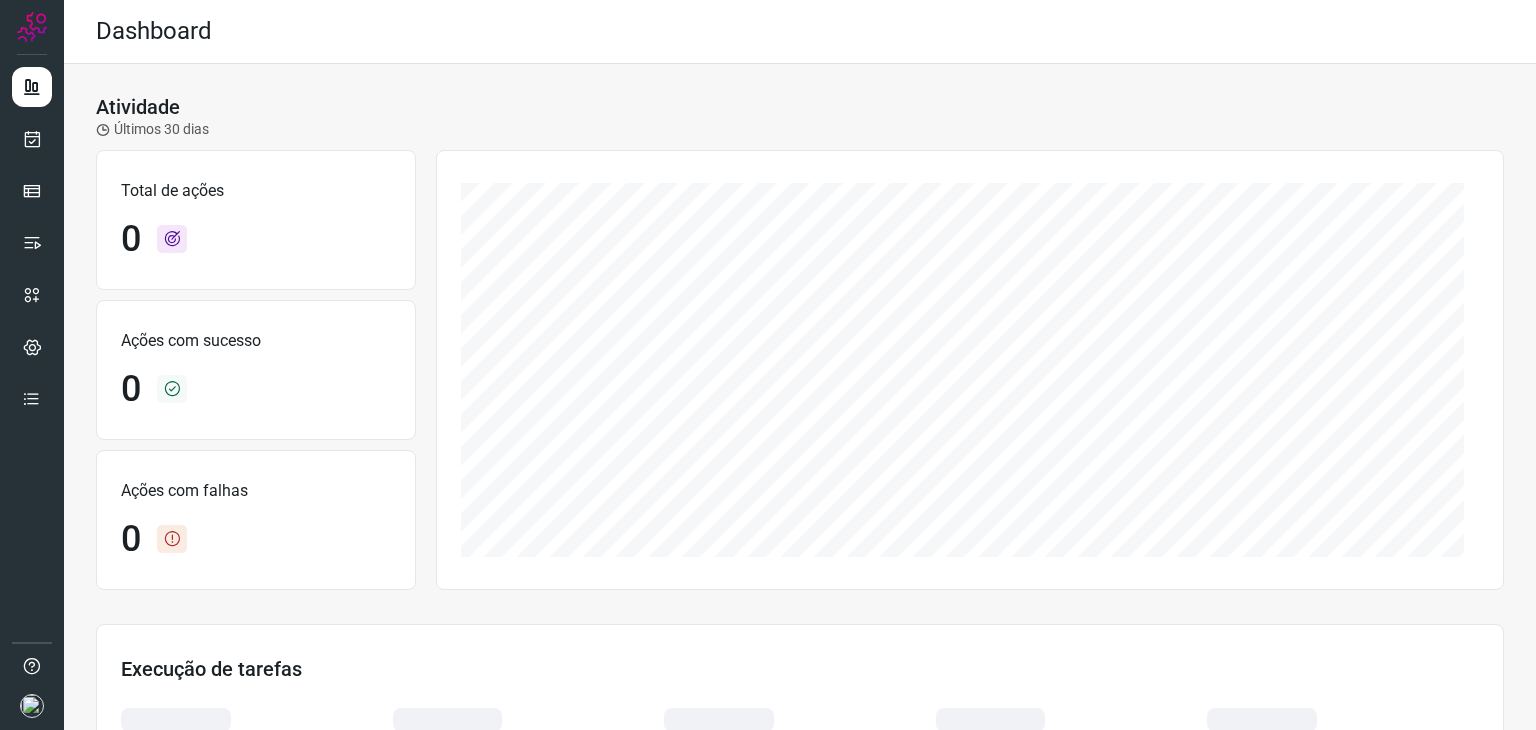 scroll, scrollTop: 0, scrollLeft: 0, axis: both 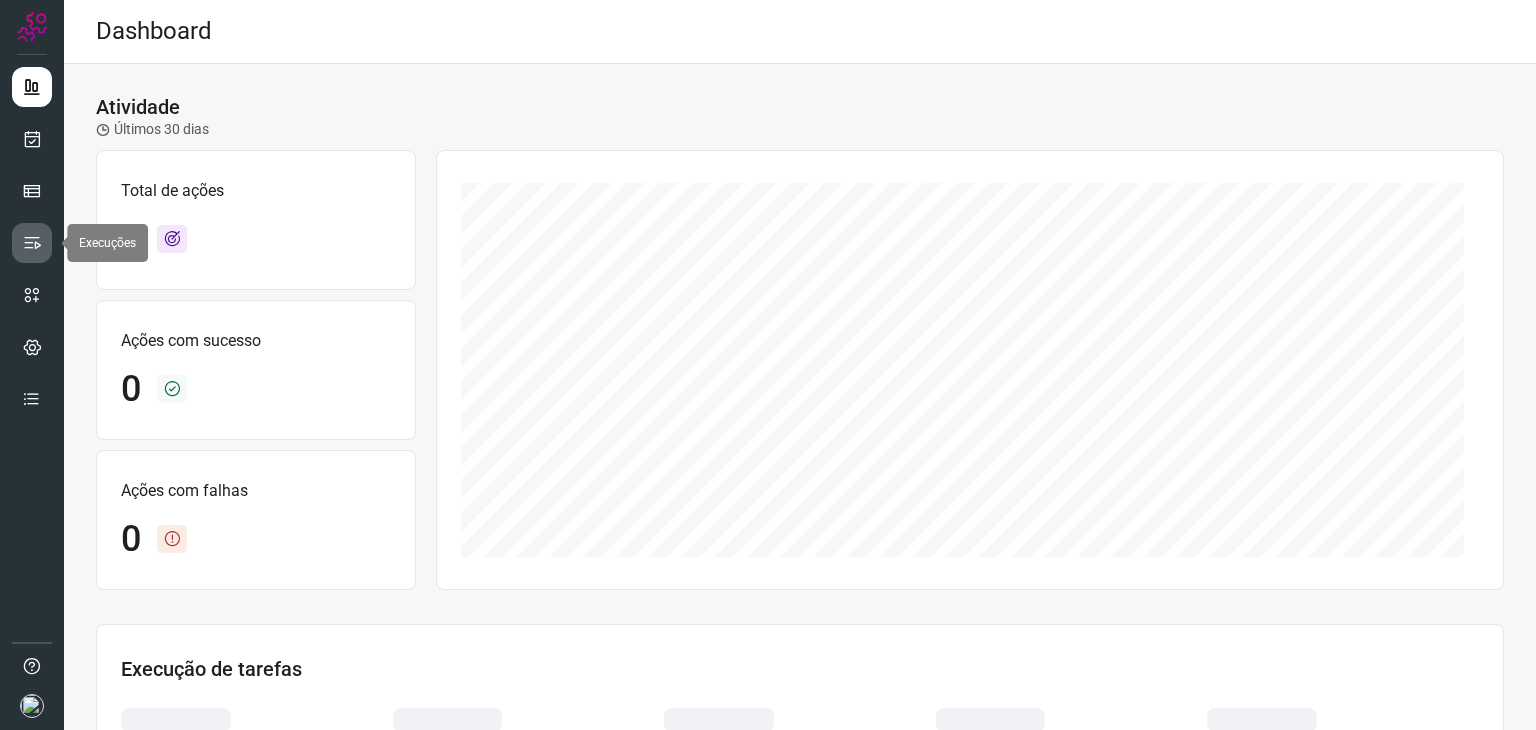 click at bounding box center (32, 243) 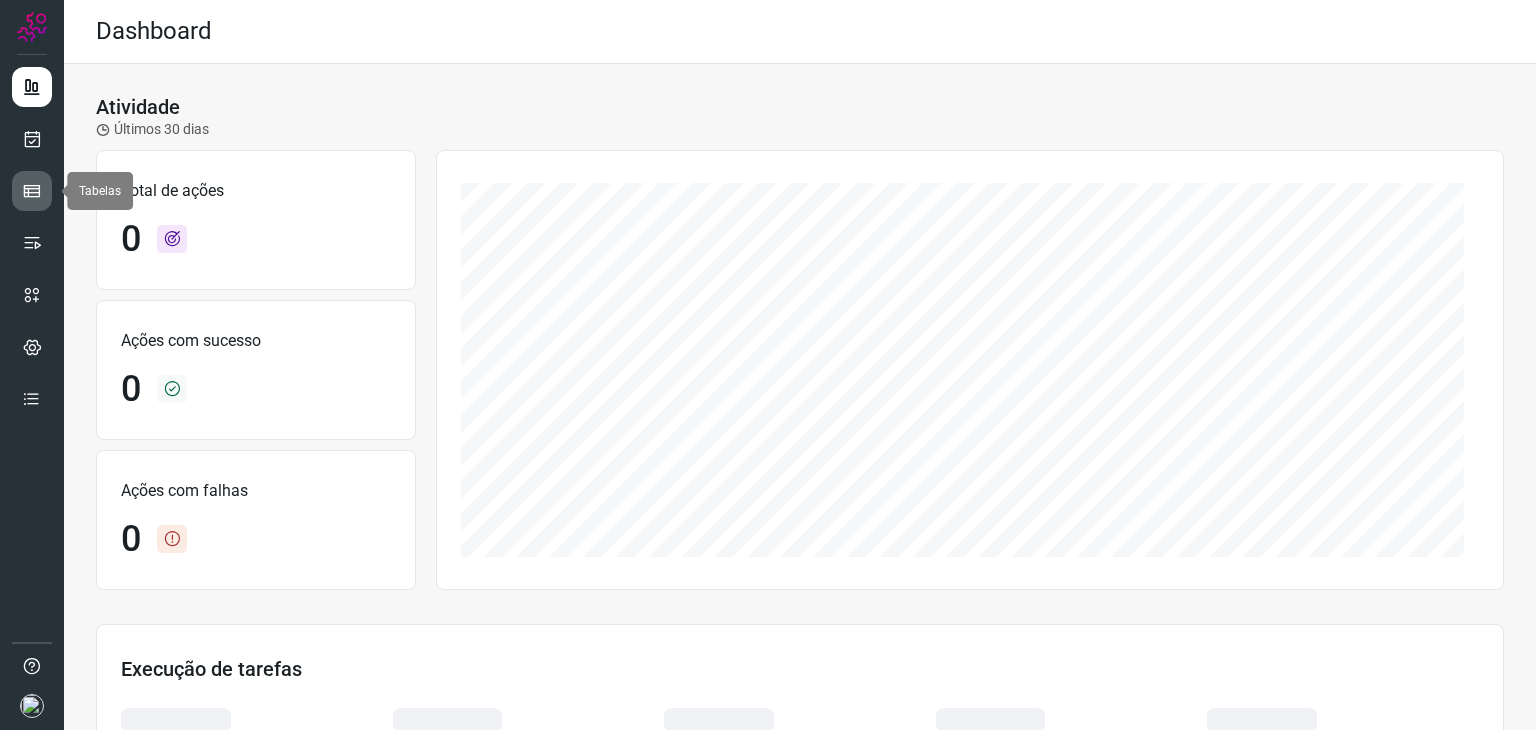 click at bounding box center [32, 191] 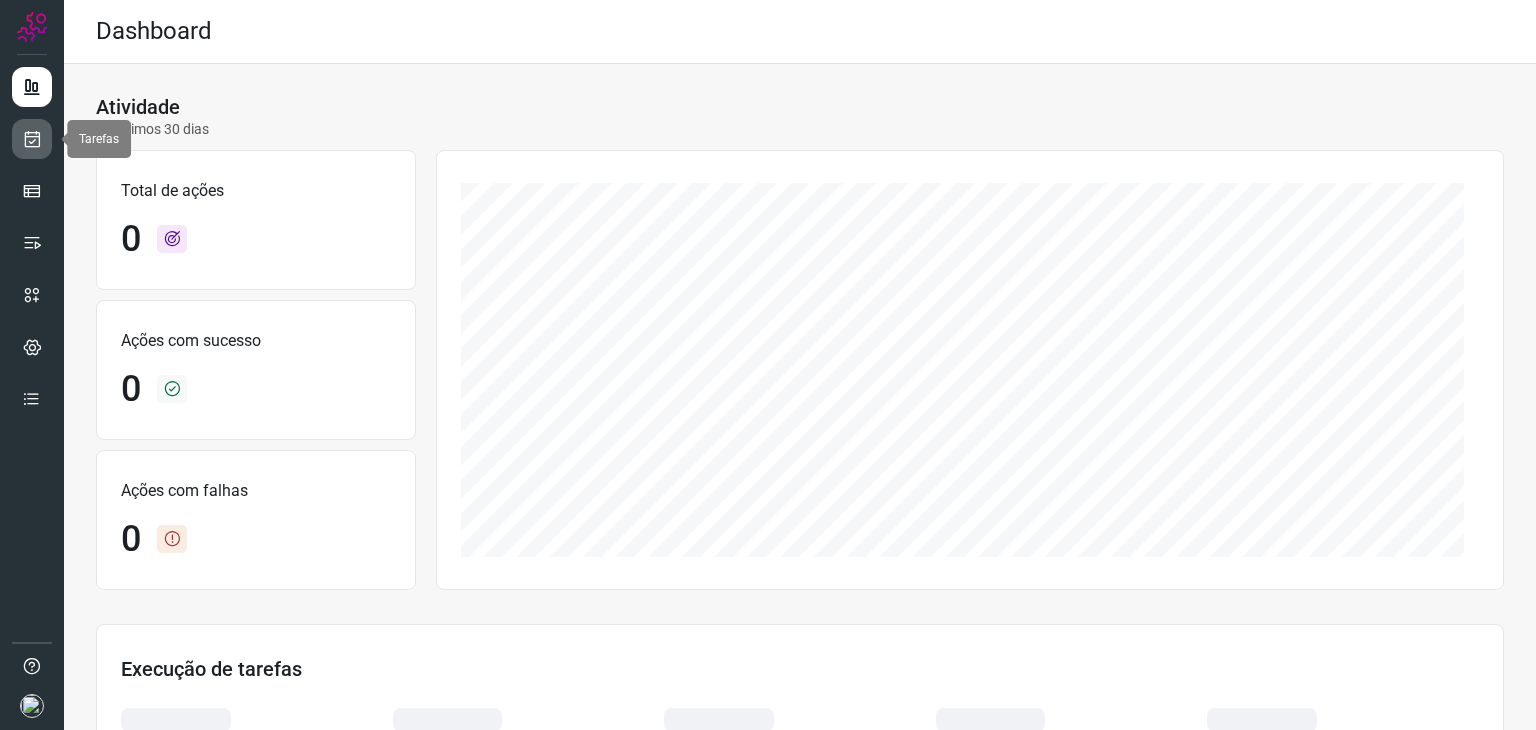 click at bounding box center [32, 139] 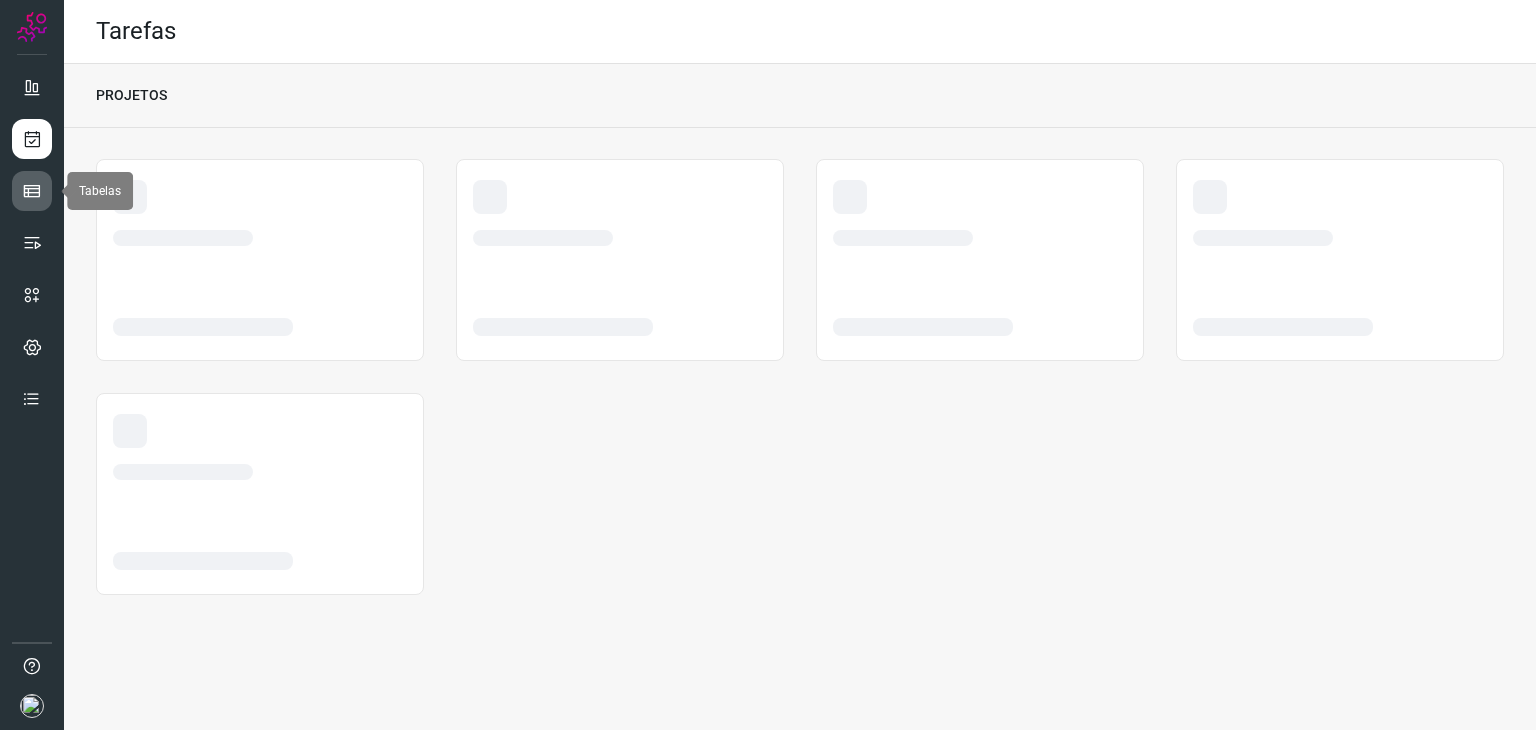 click at bounding box center (32, 191) 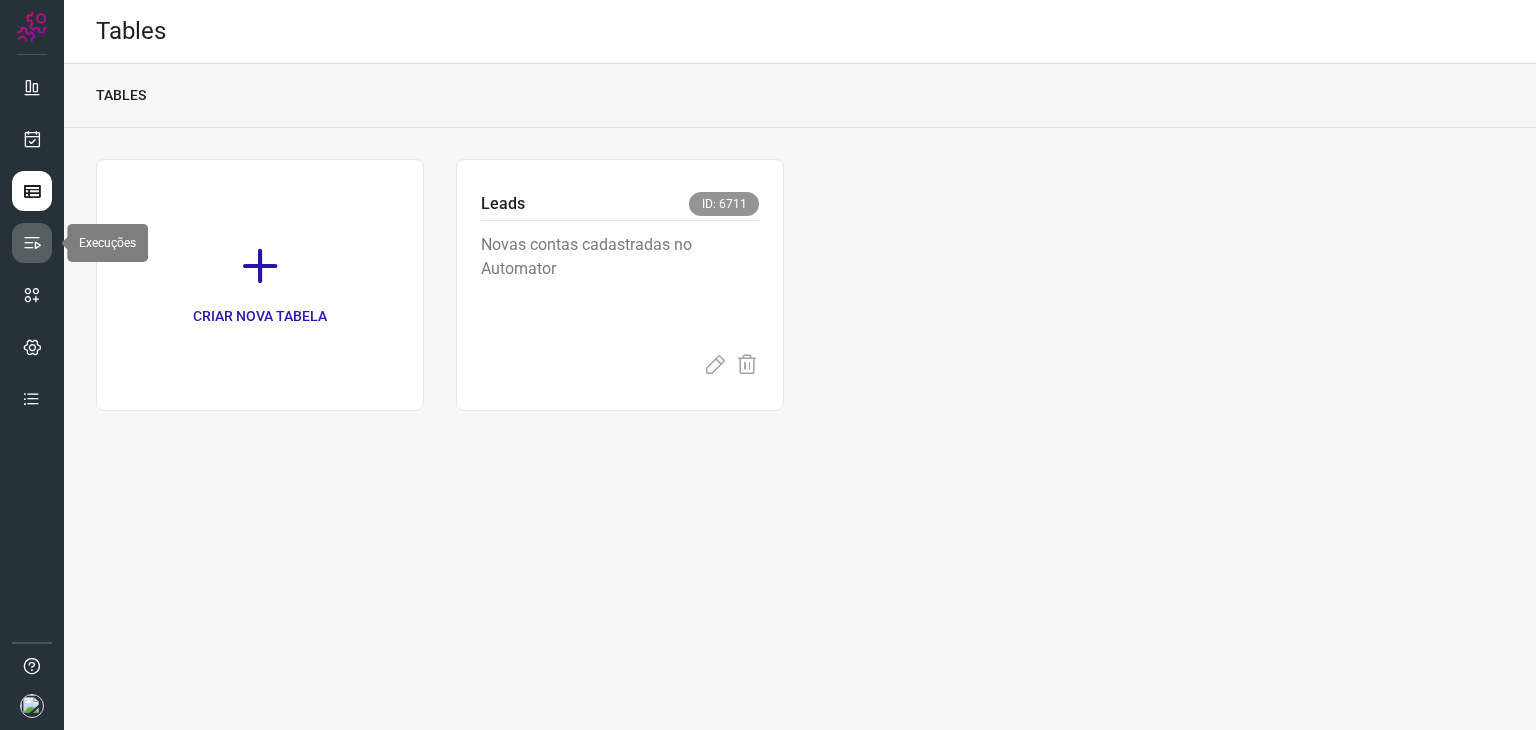 click at bounding box center (32, 243) 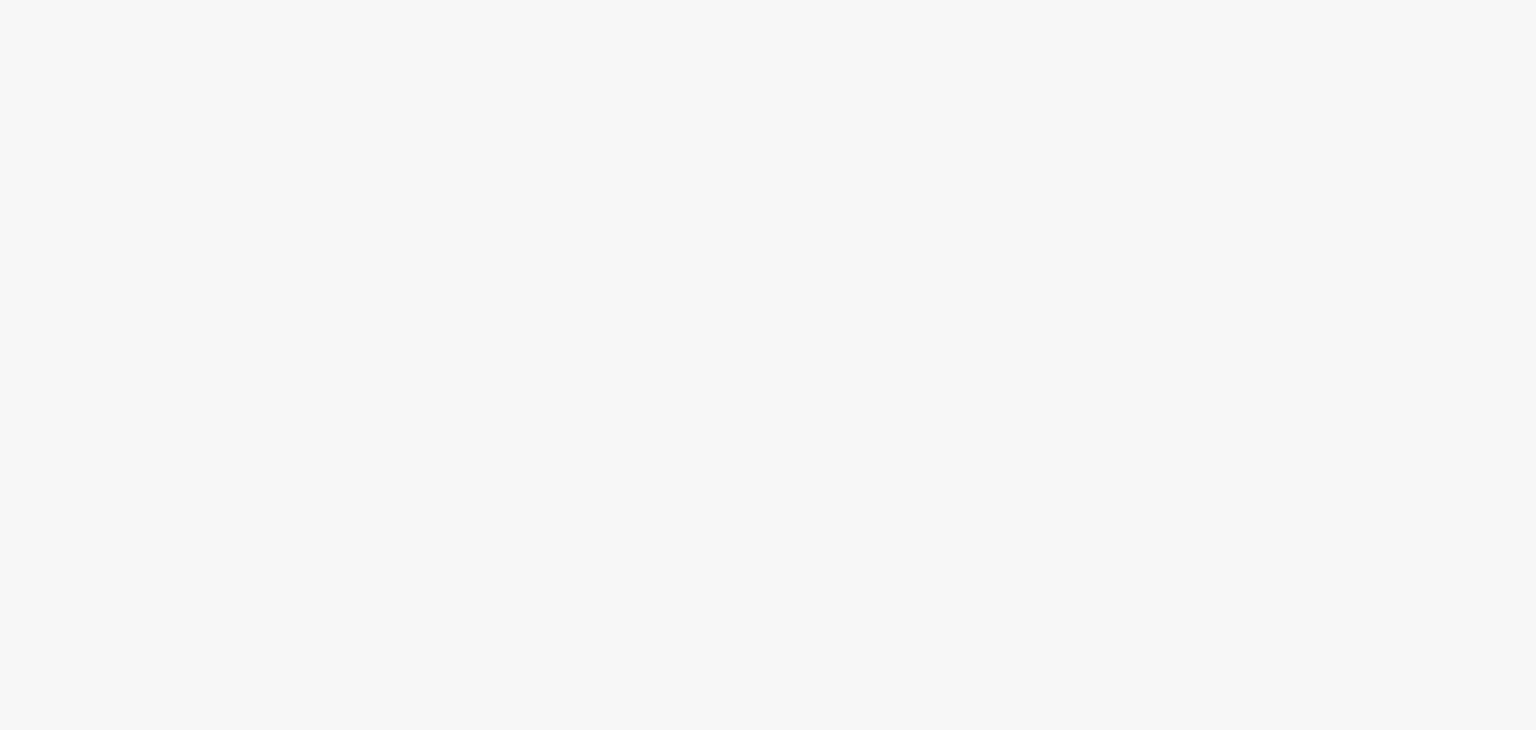 scroll, scrollTop: 0, scrollLeft: 0, axis: both 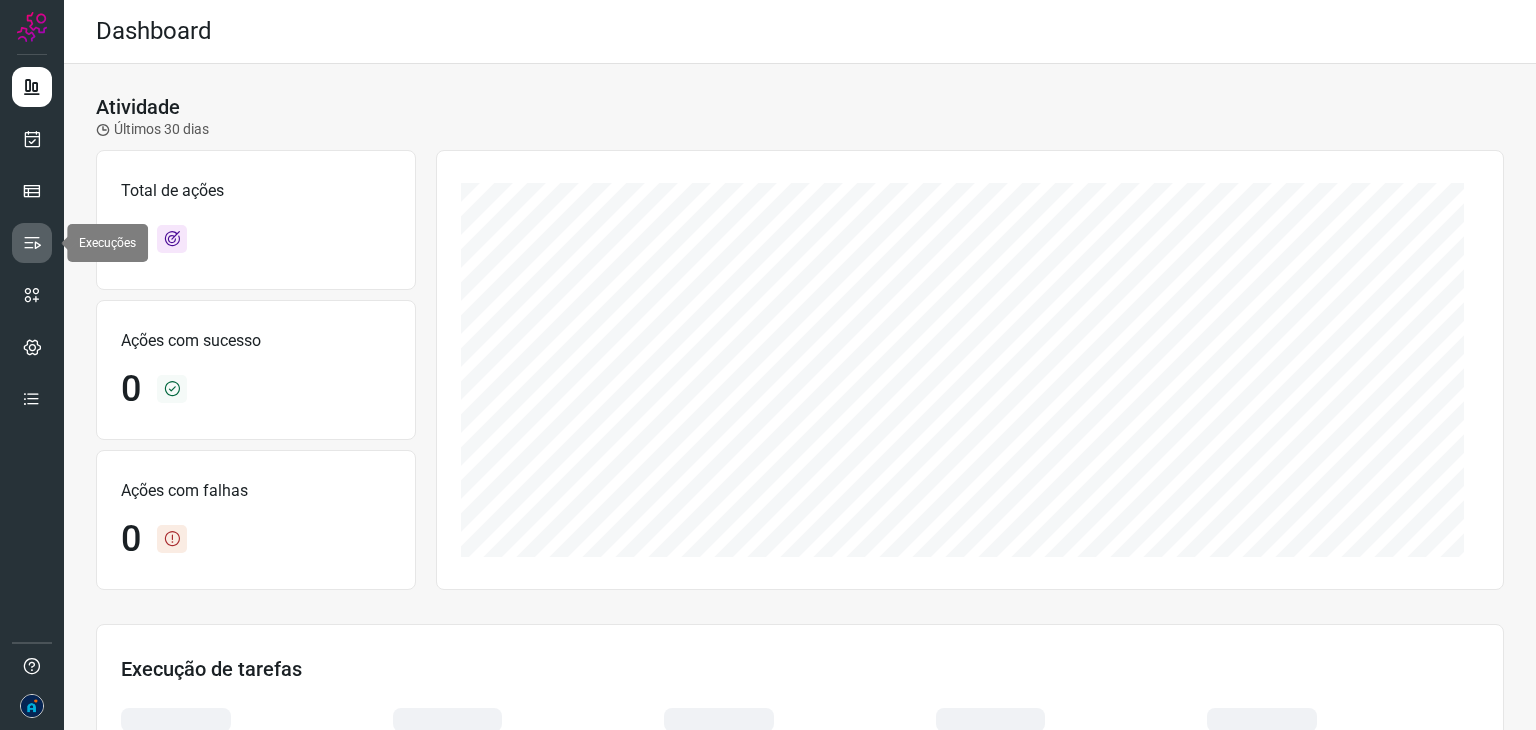 click at bounding box center [32, 243] 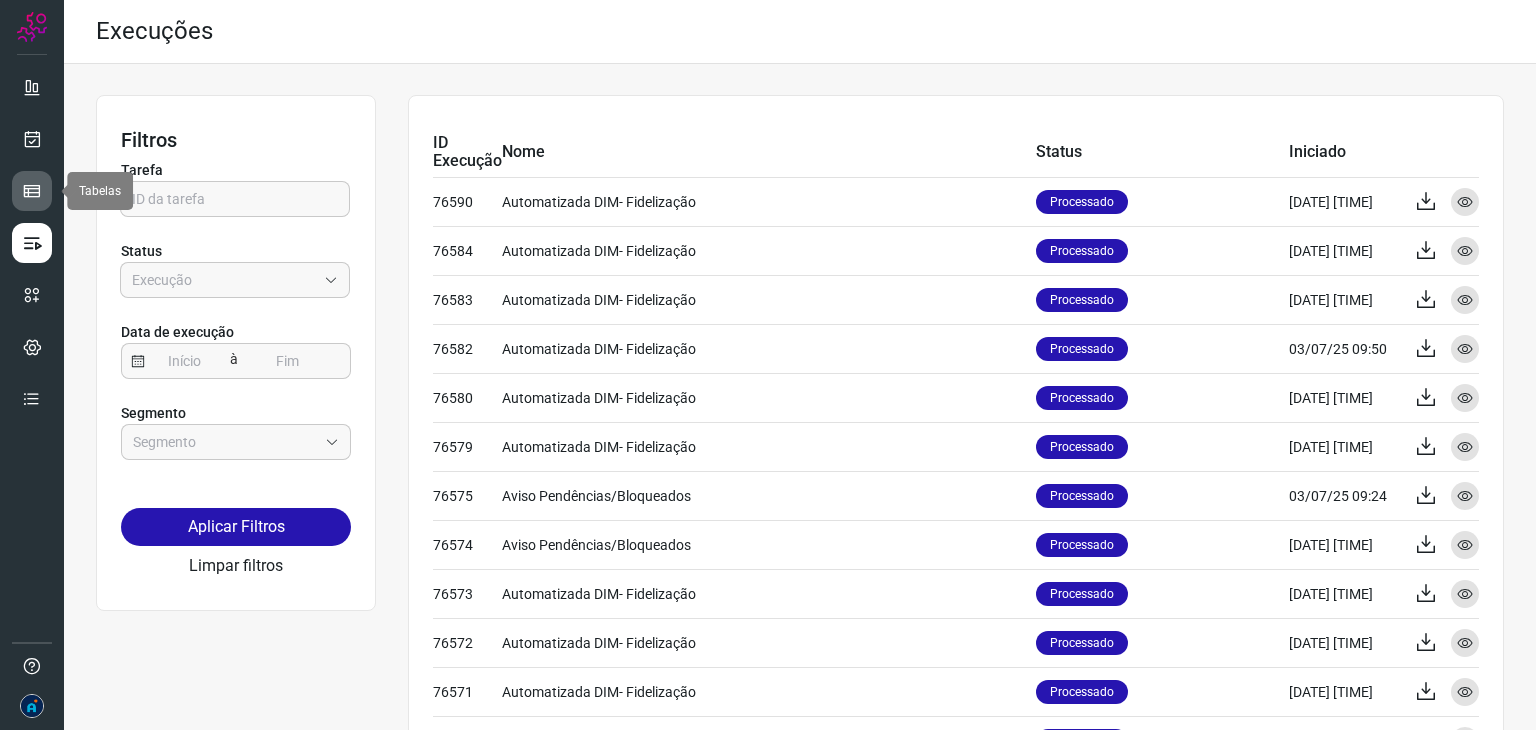 click at bounding box center [32, 191] 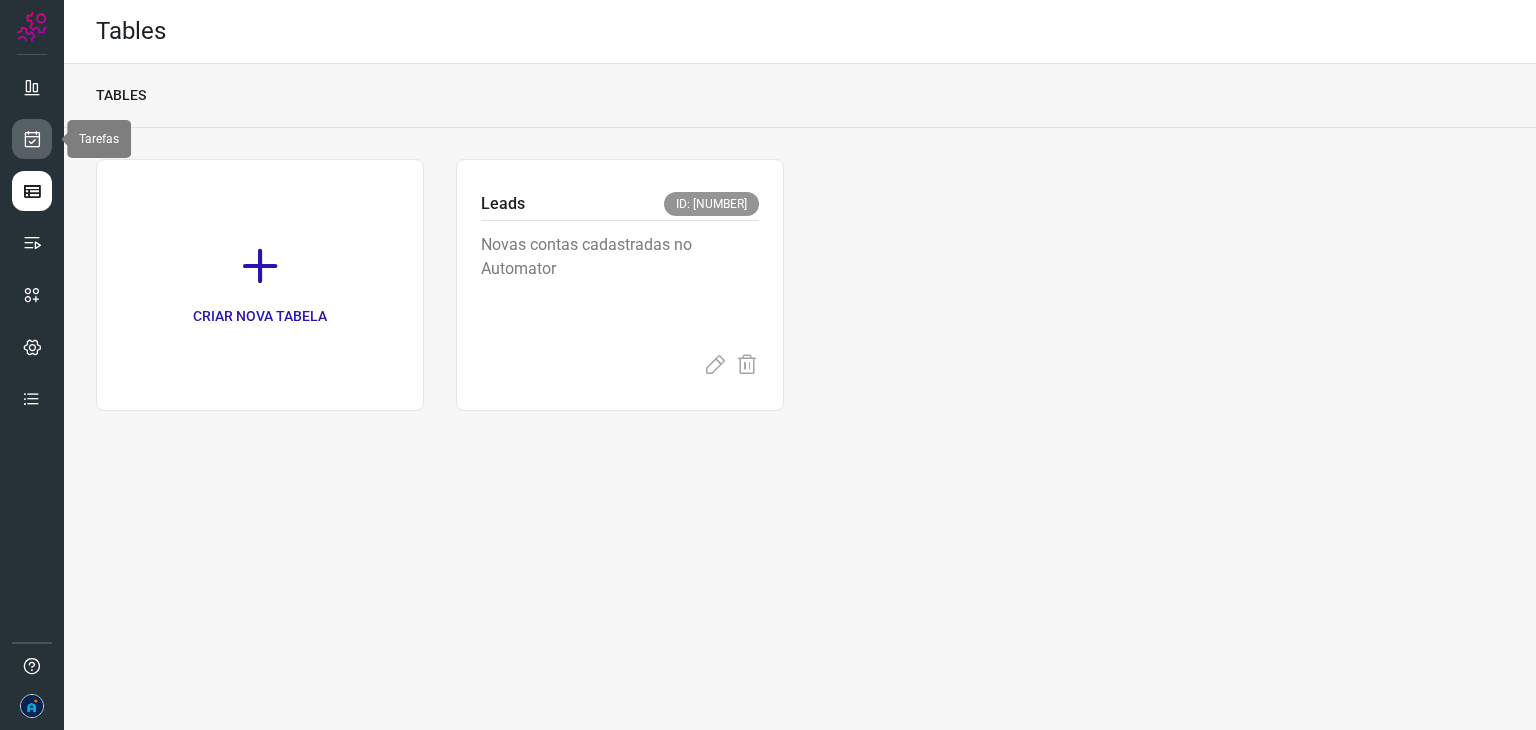 click at bounding box center [32, 139] 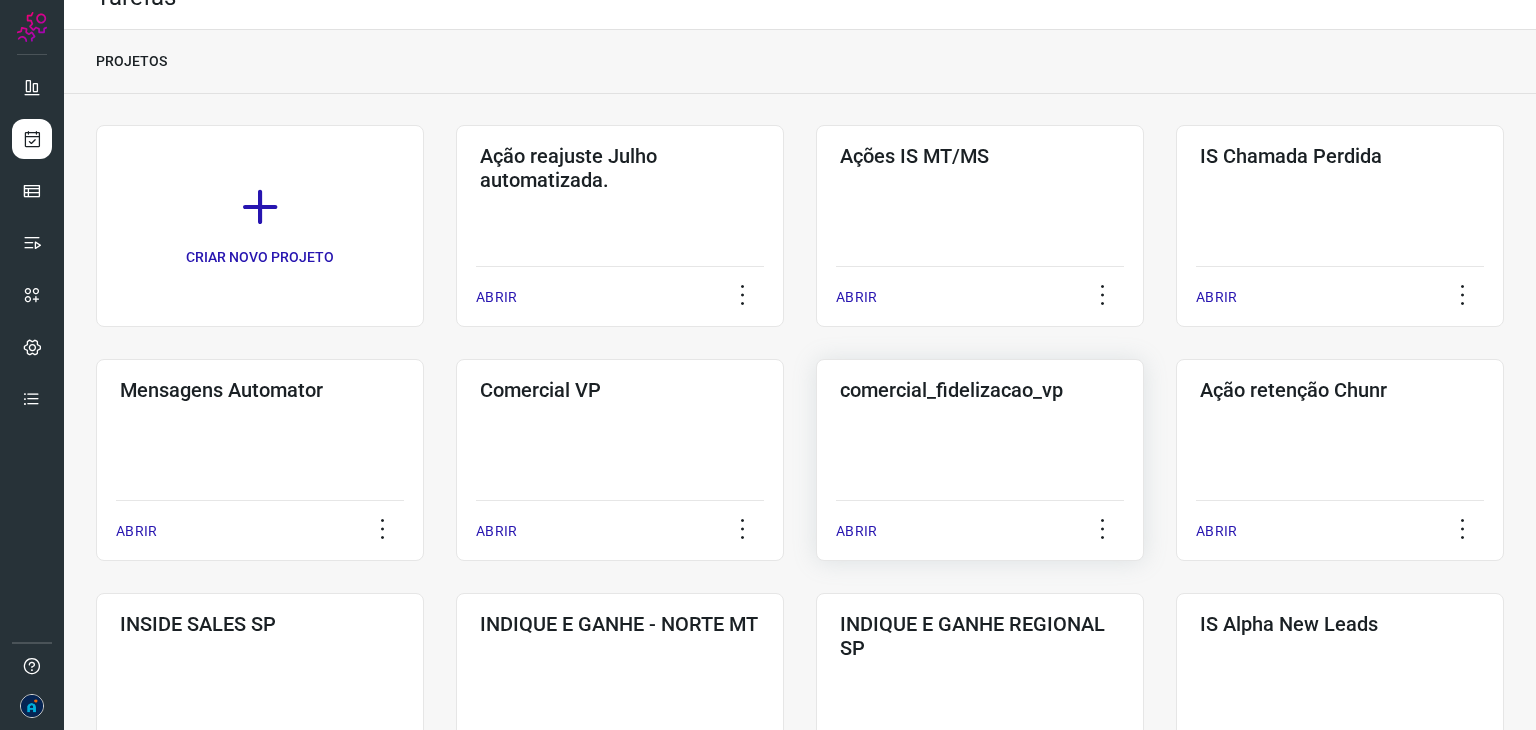 scroll, scrollTop: 0, scrollLeft: 0, axis: both 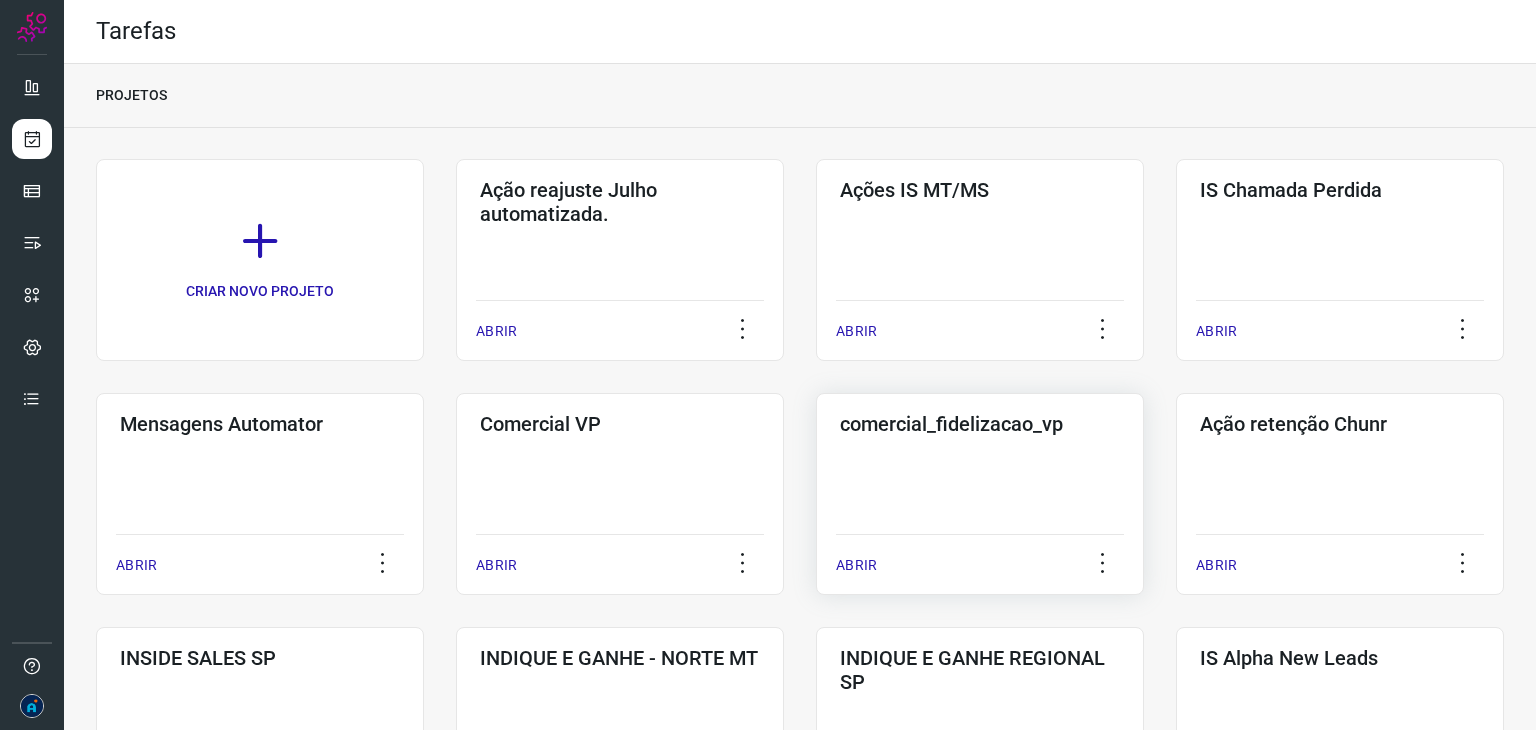 click on "ABRIR" at bounding box center (496, 331) 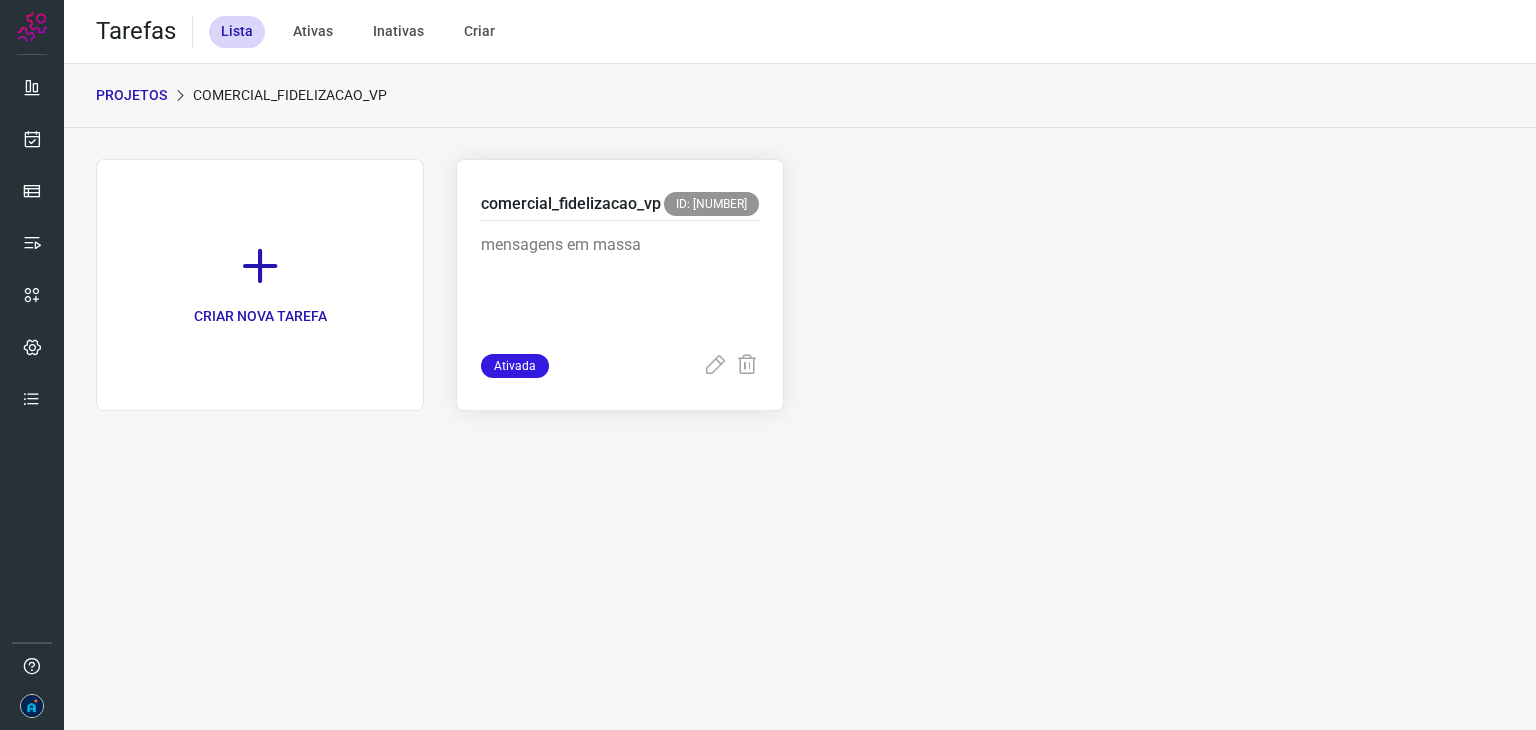 click on "ID: [NUMBER]" at bounding box center (711, 204) 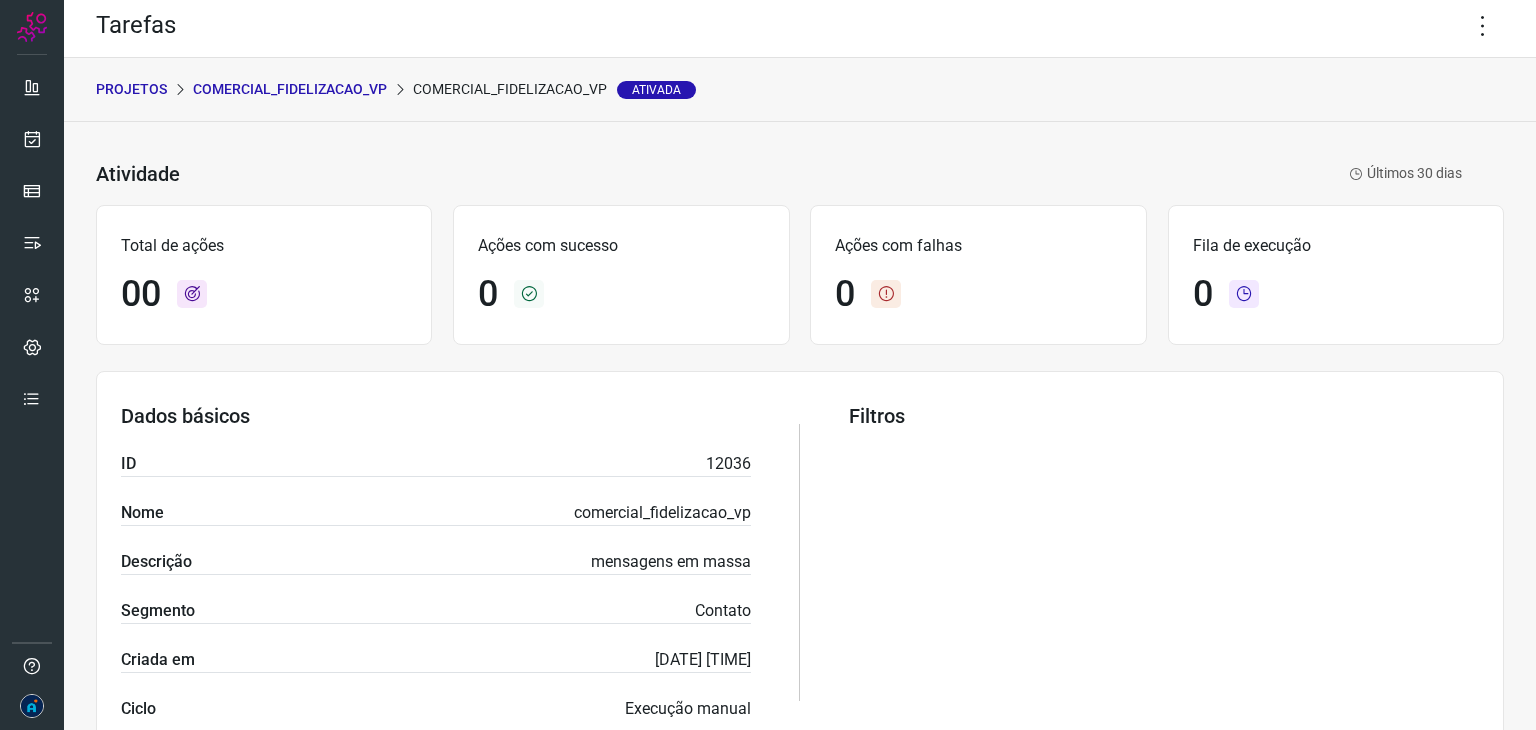 scroll, scrollTop: 0, scrollLeft: 0, axis: both 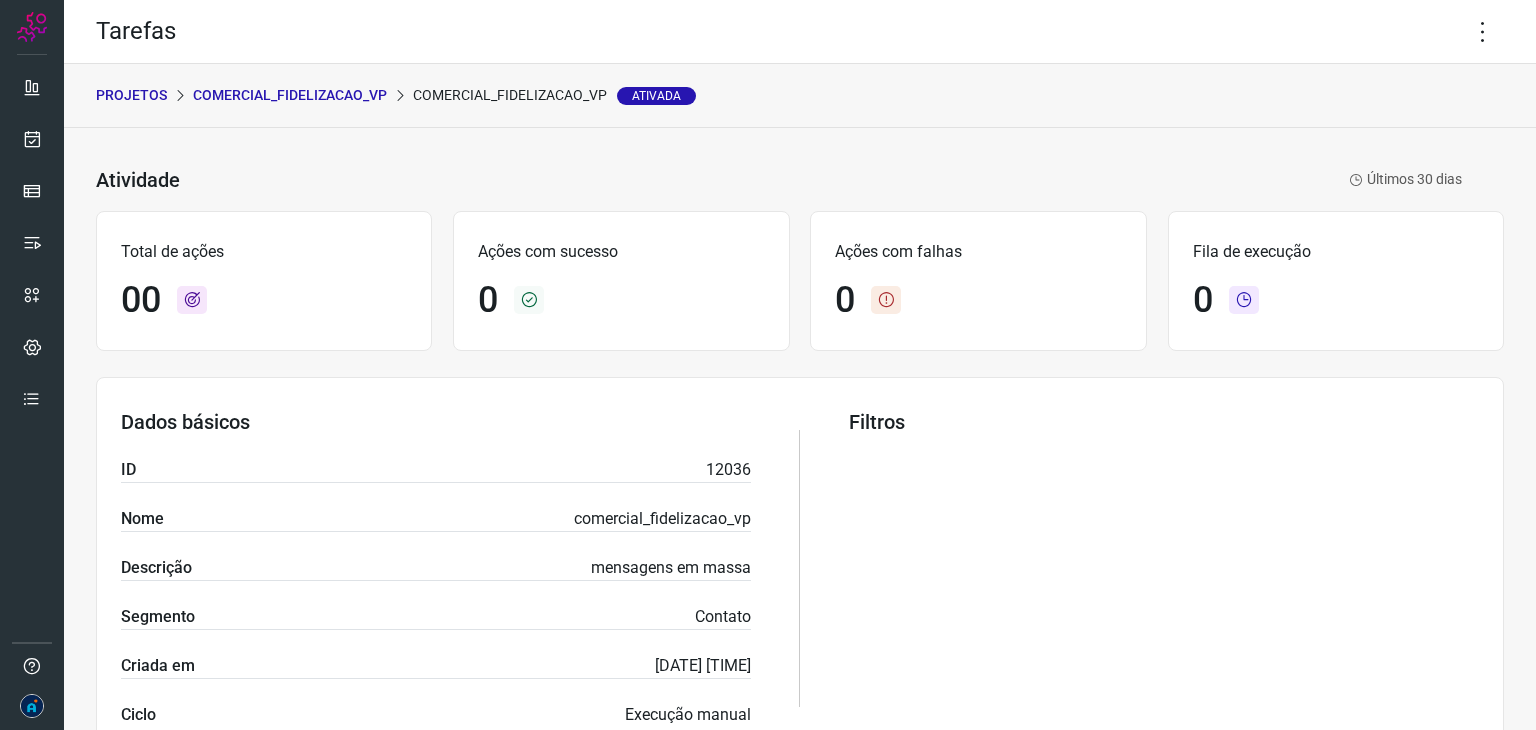 click on "comercial_fidelizacao_vp" at bounding box center [290, 95] 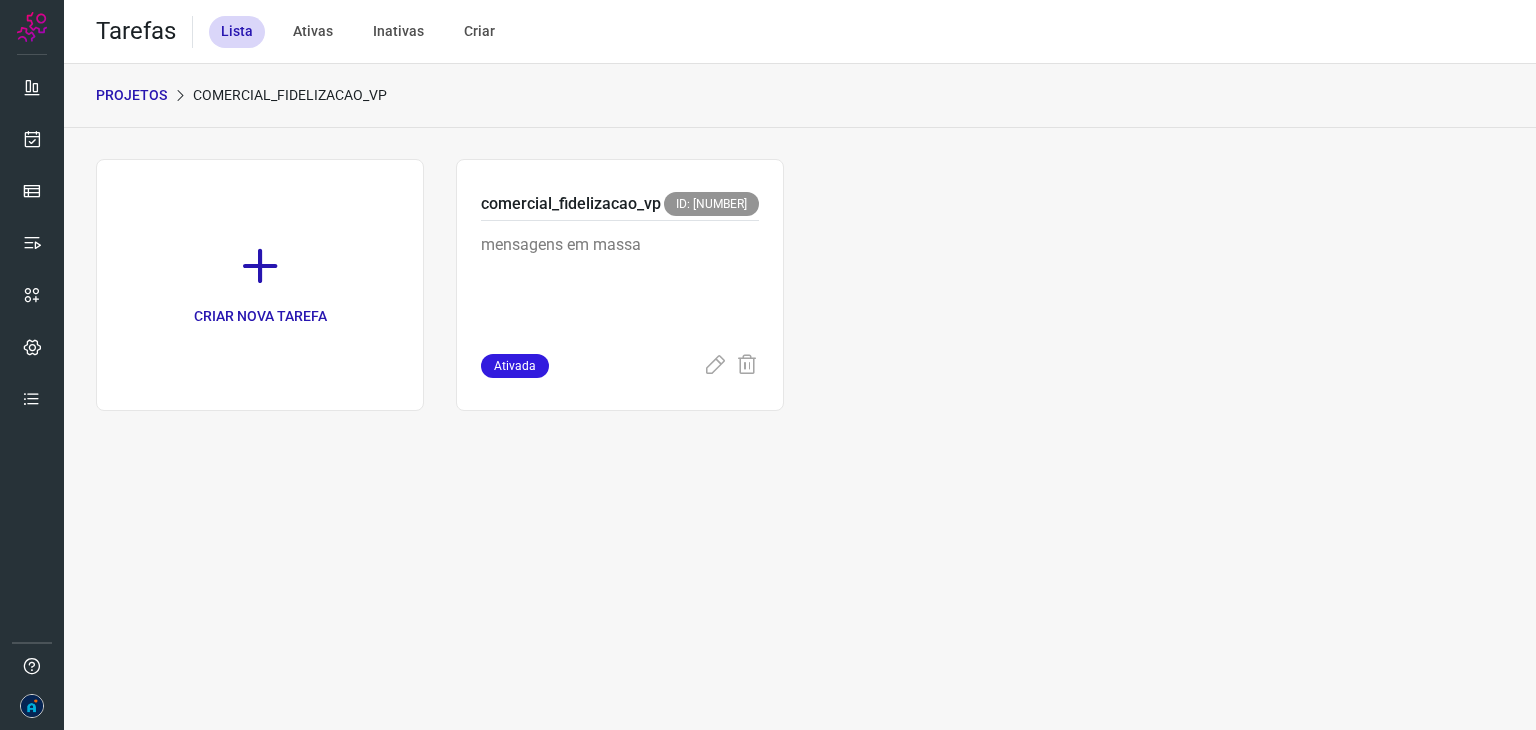 click on "PROJETOS" at bounding box center [131, 95] 